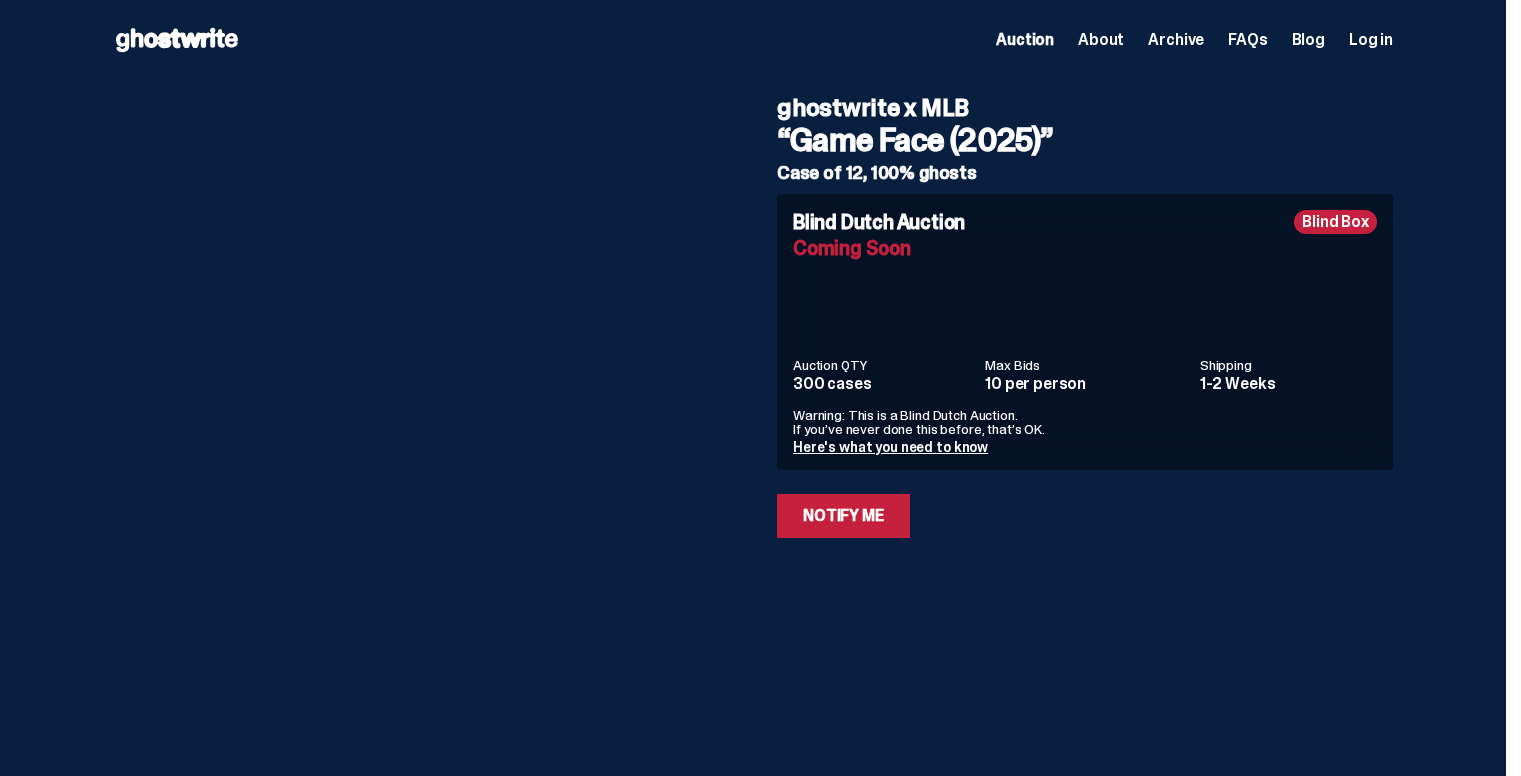 scroll, scrollTop: 0, scrollLeft: 0, axis: both 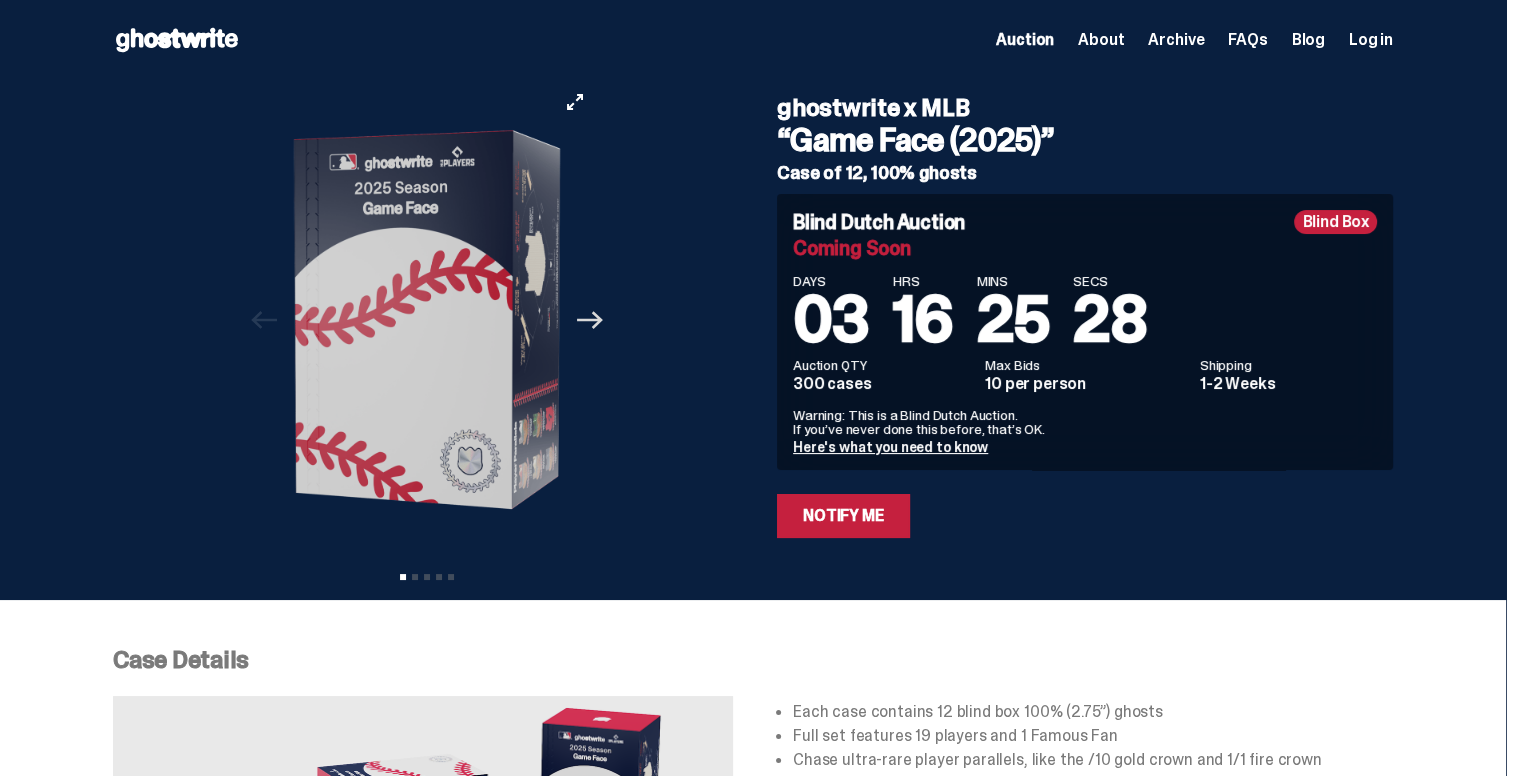click 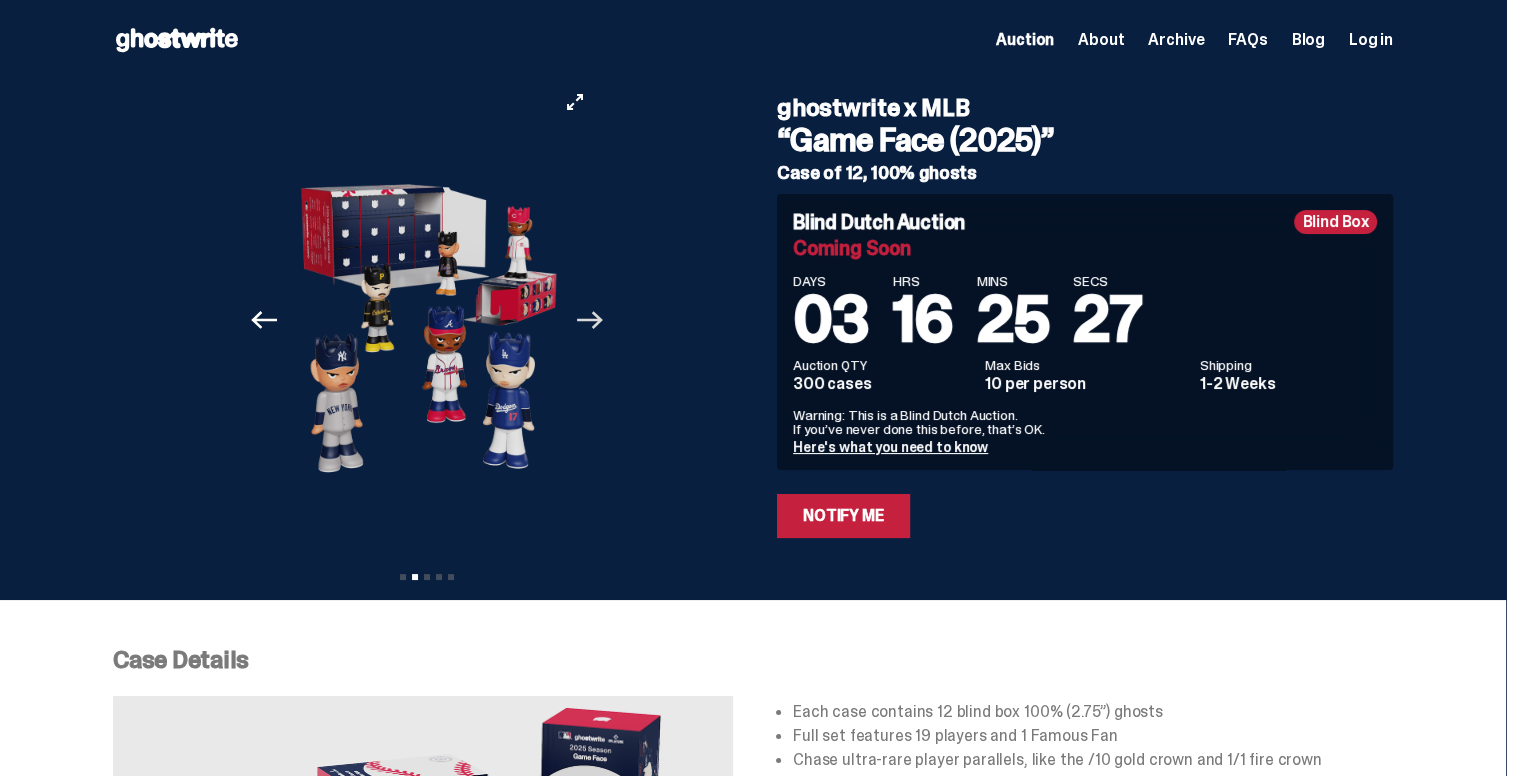 click on "Next" 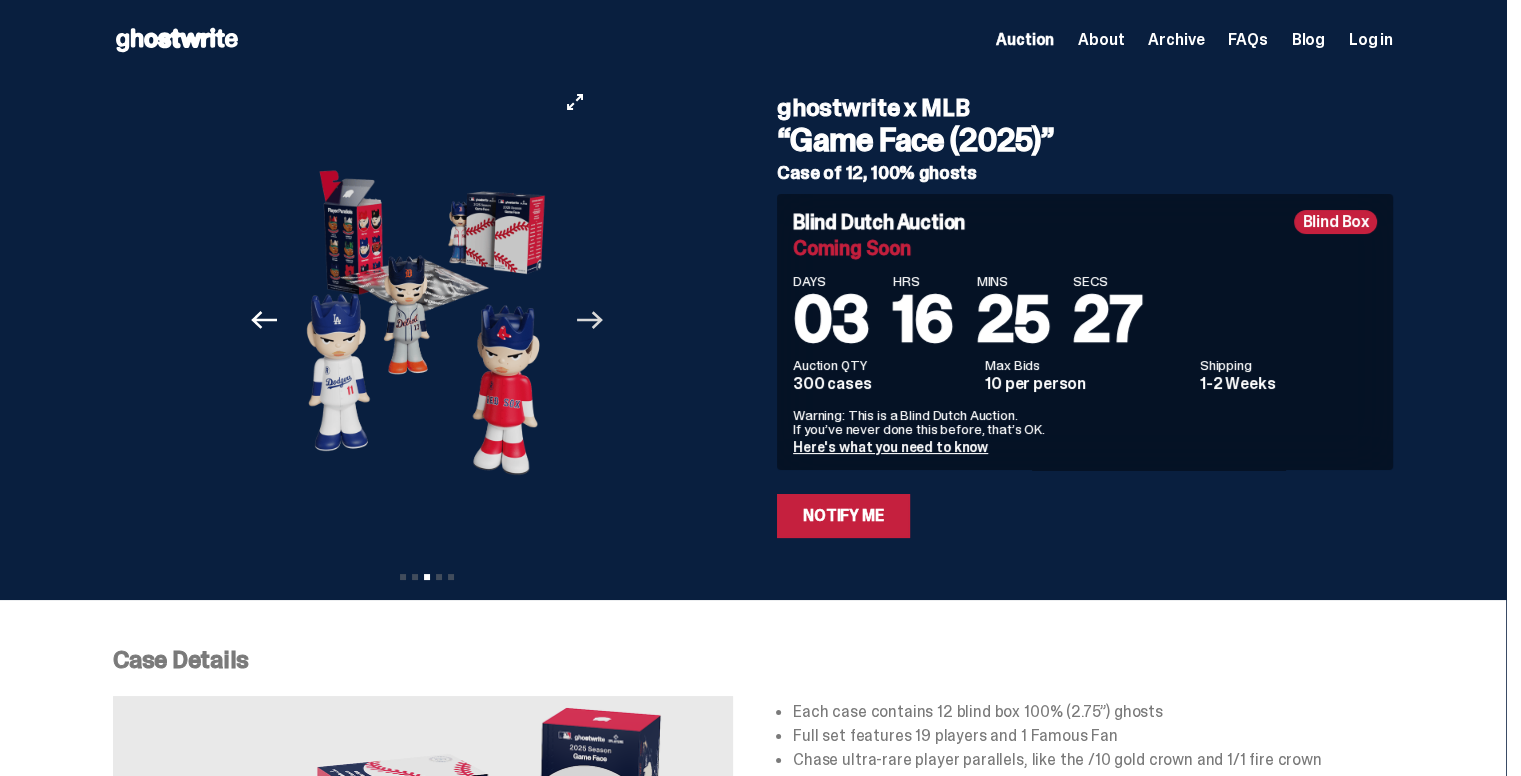 click on "Next" 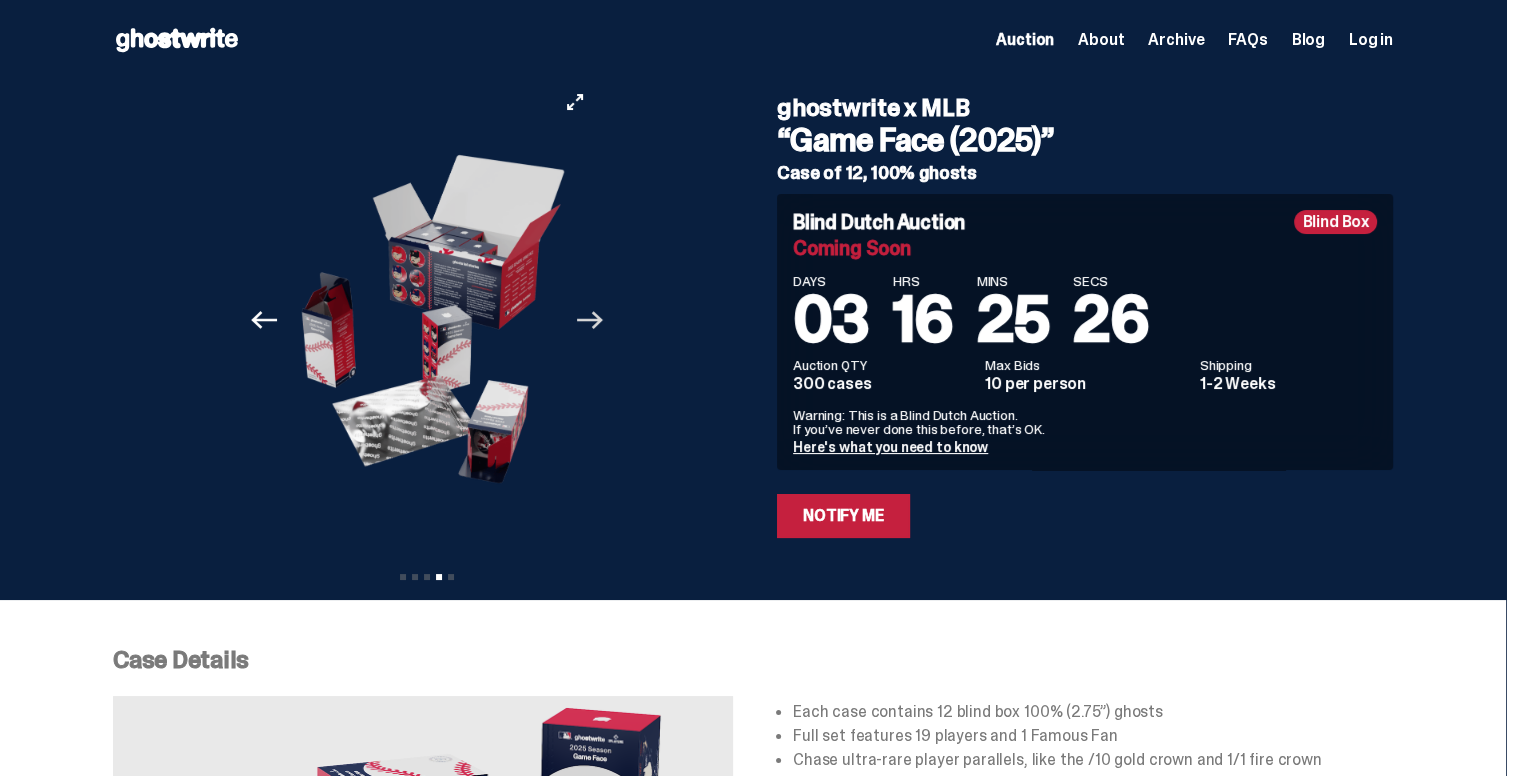 click on "Next" 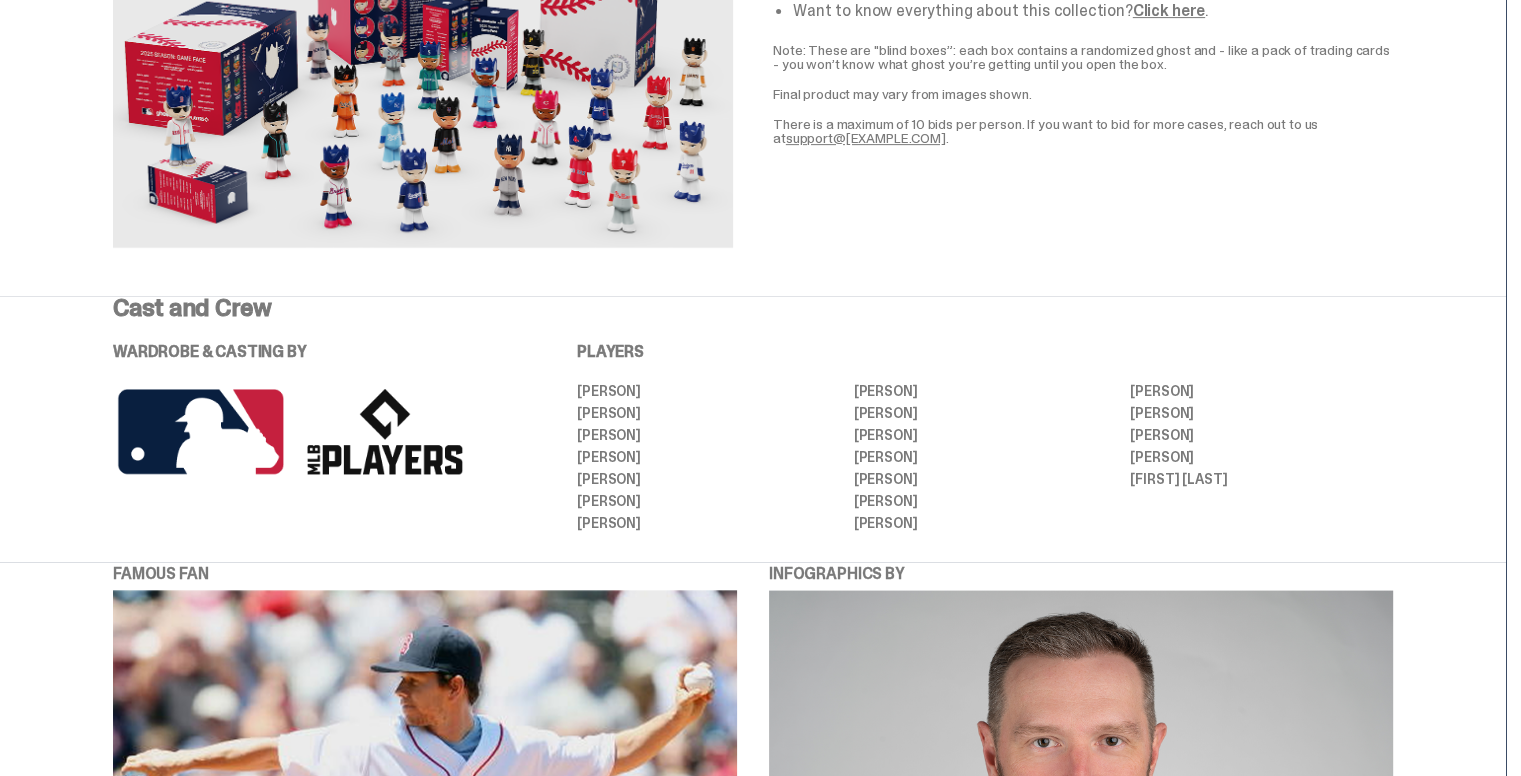 scroll, scrollTop: 800, scrollLeft: 0, axis: vertical 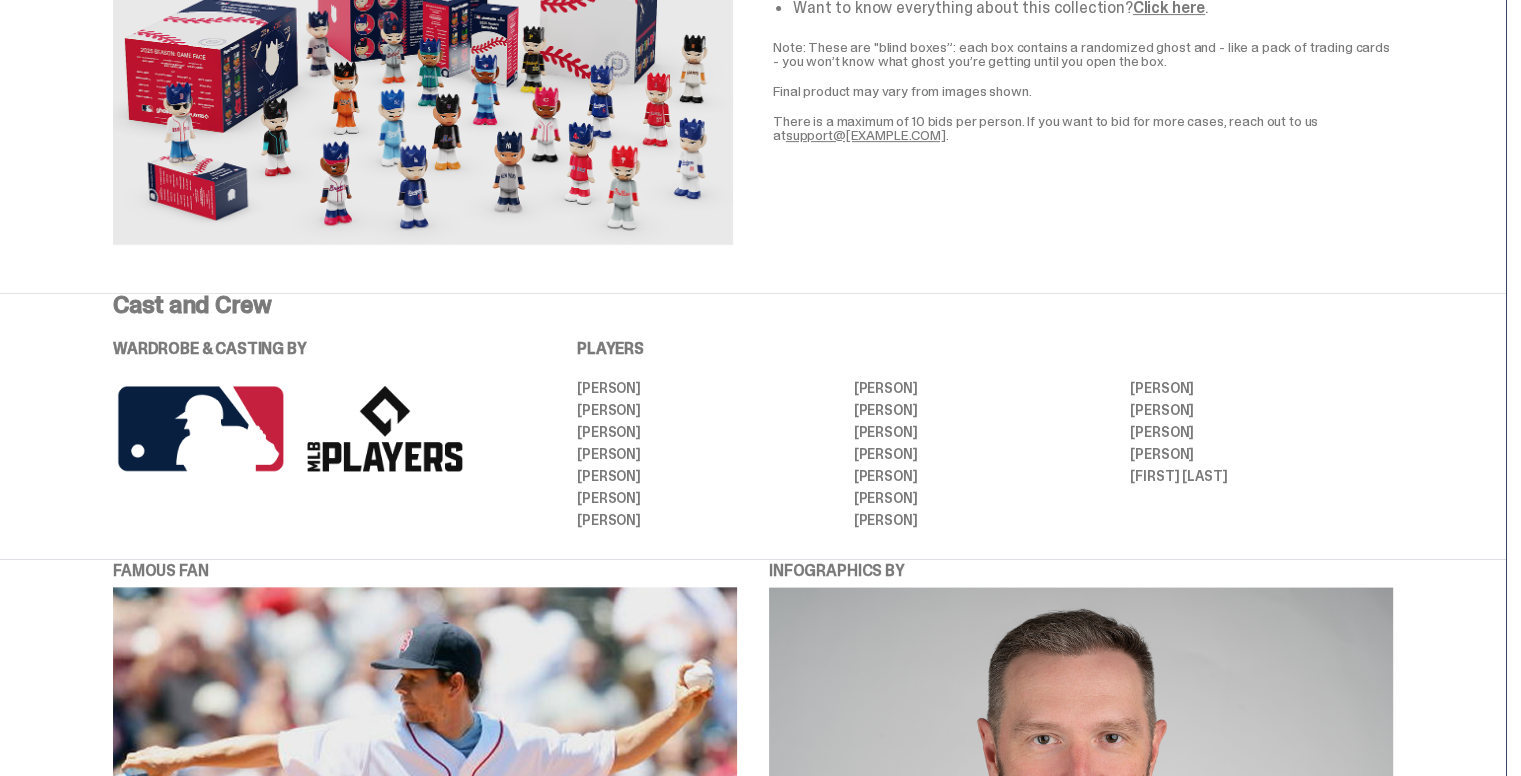 drag, startPoint x: 589, startPoint y: 385, endPoint x: 712, endPoint y: 502, distance: 169.75865 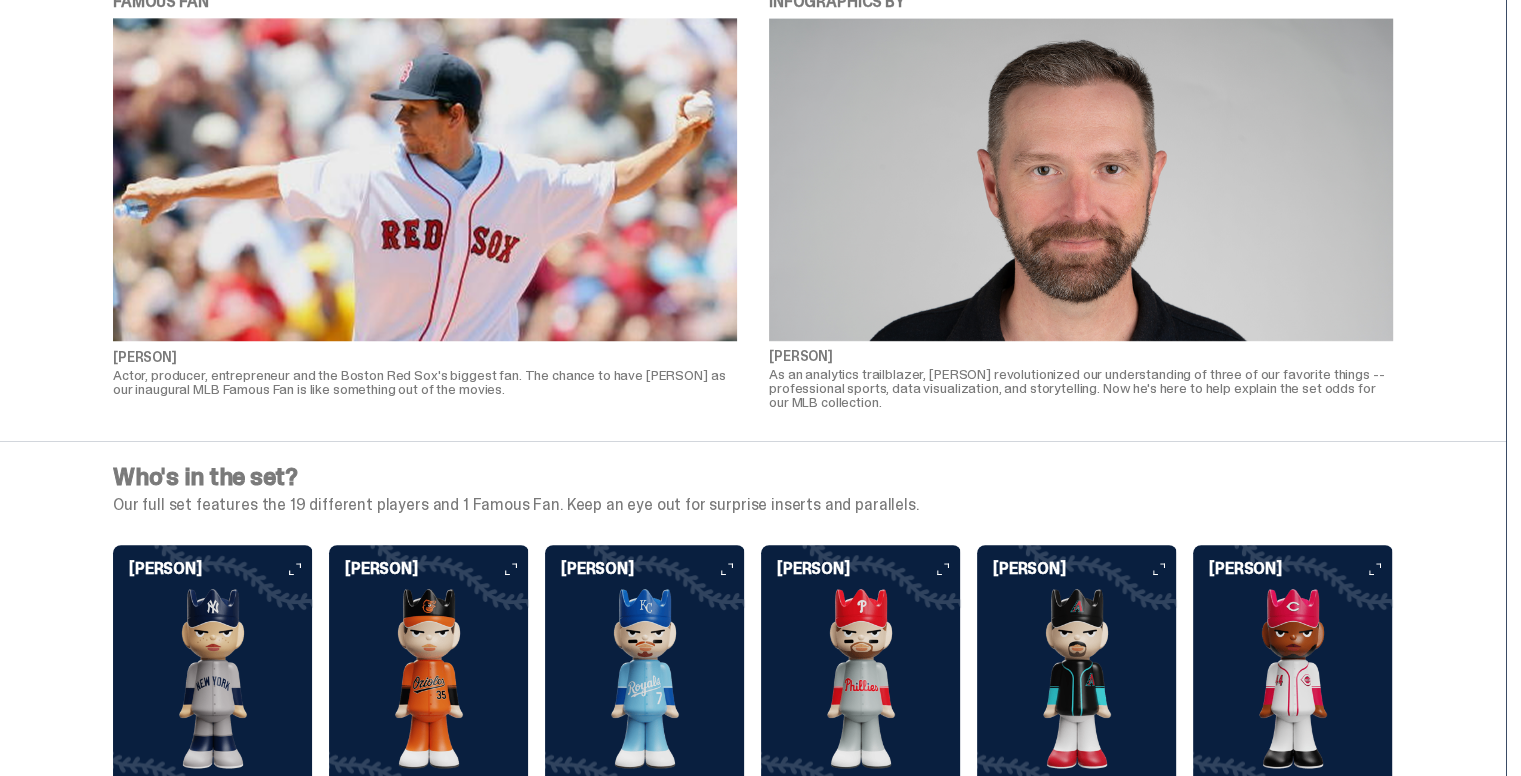 scroll, scrollTop: 1700, scrollLeft: 0, axis: vertical 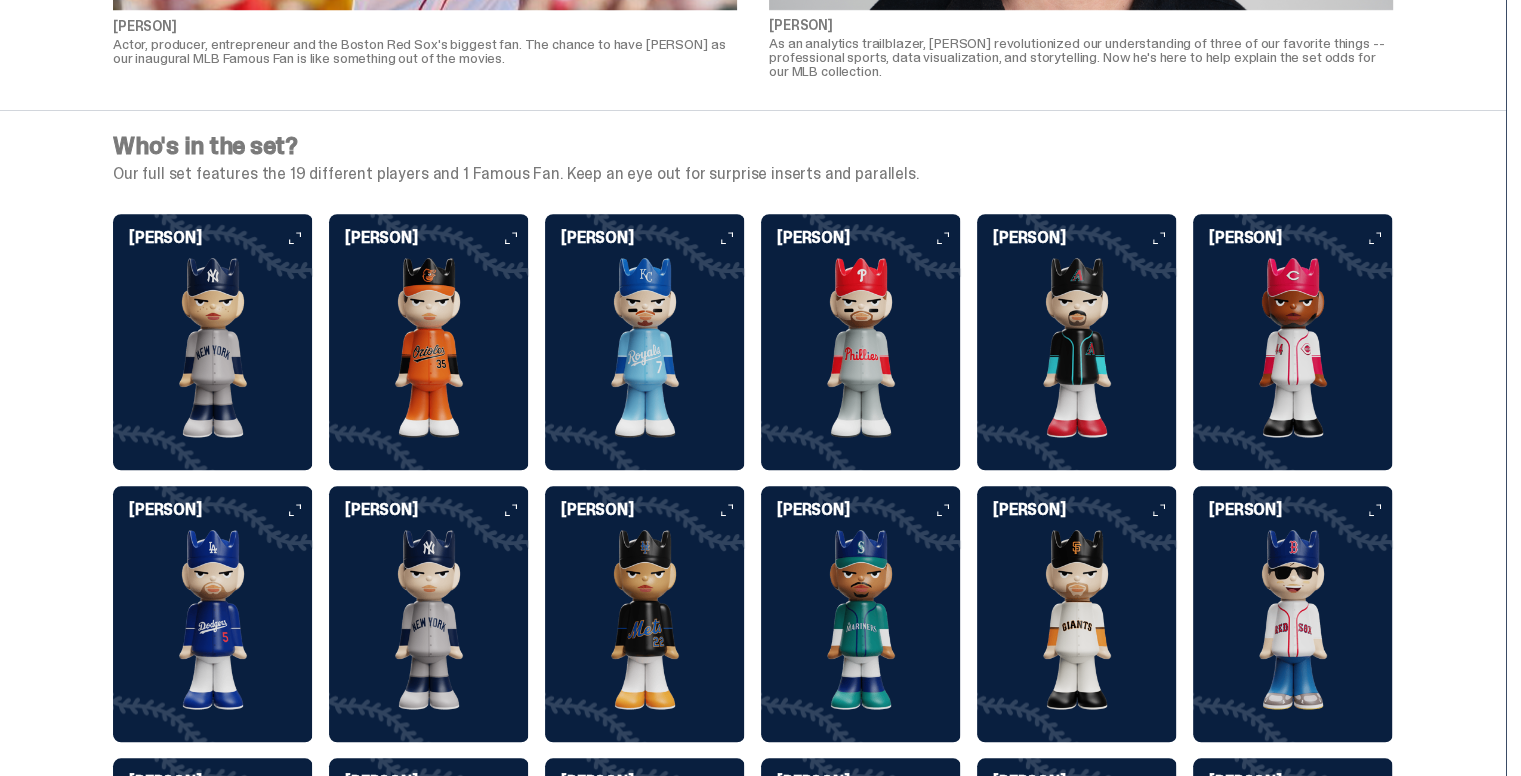 click on "[FIRST] [LAST]" at bounding box center (653, 238) 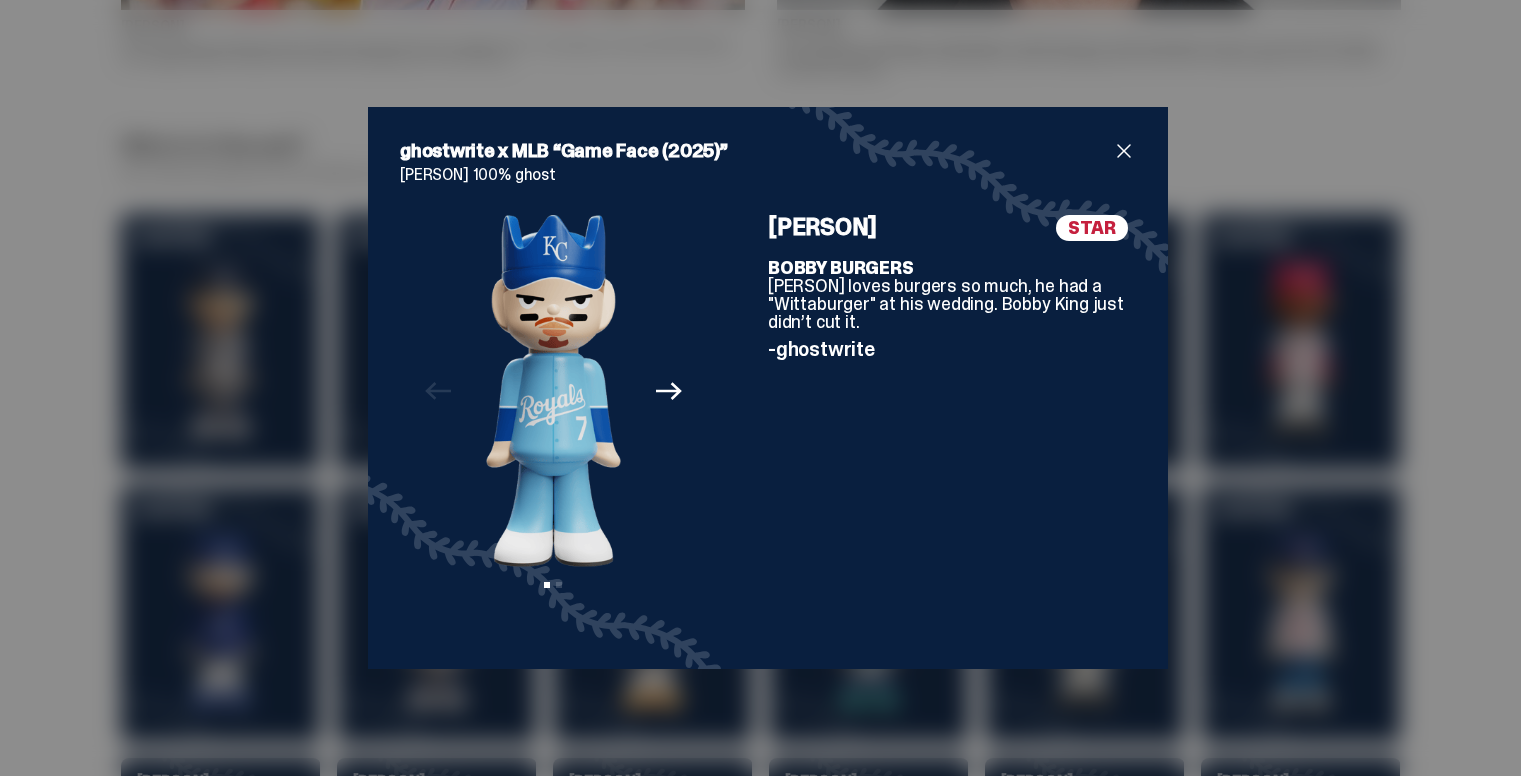 click on "Next" at bounding box center [669, 392] 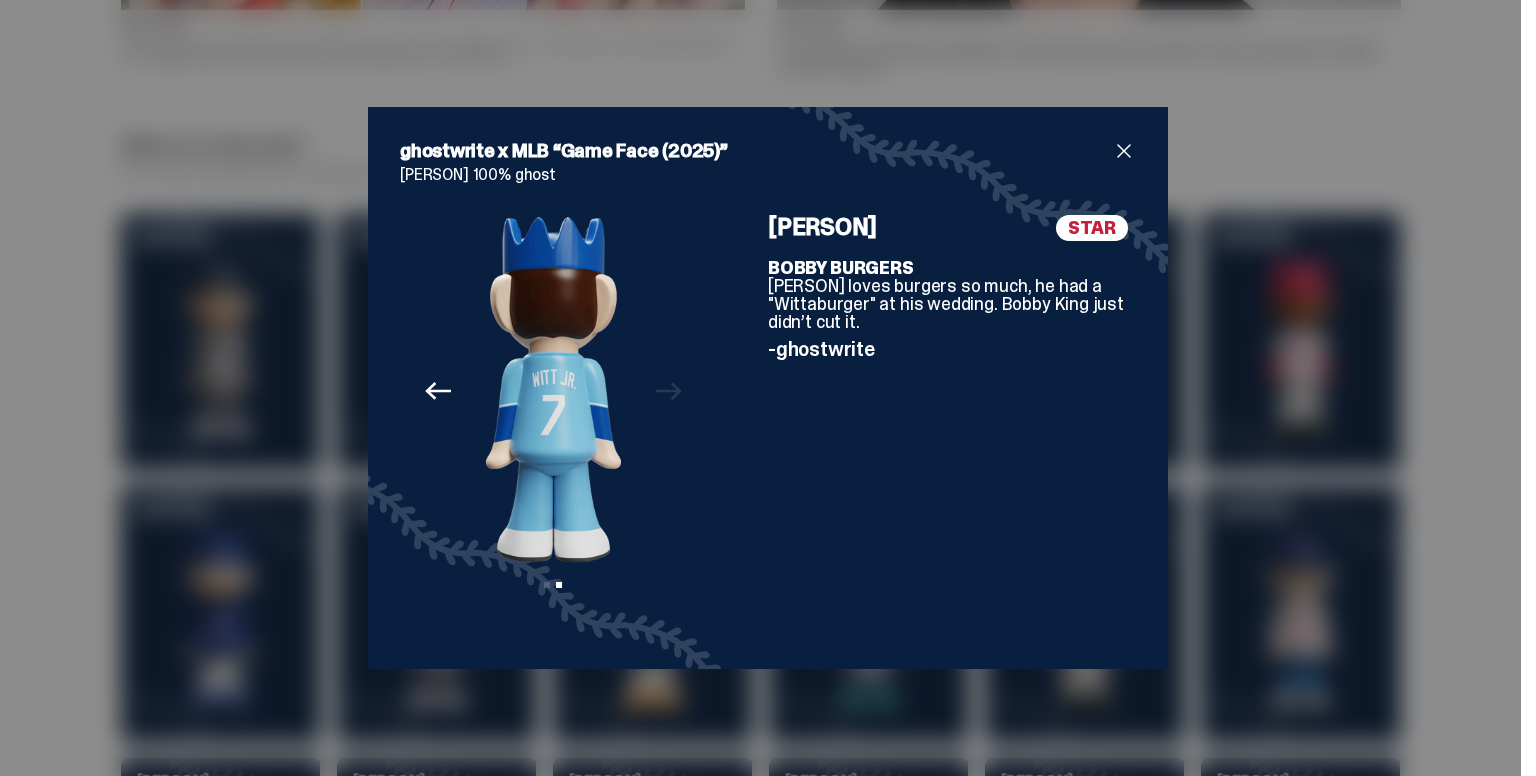 click on "Previous Next View slide 1 View slide 2" at bounding box center (553, 426) 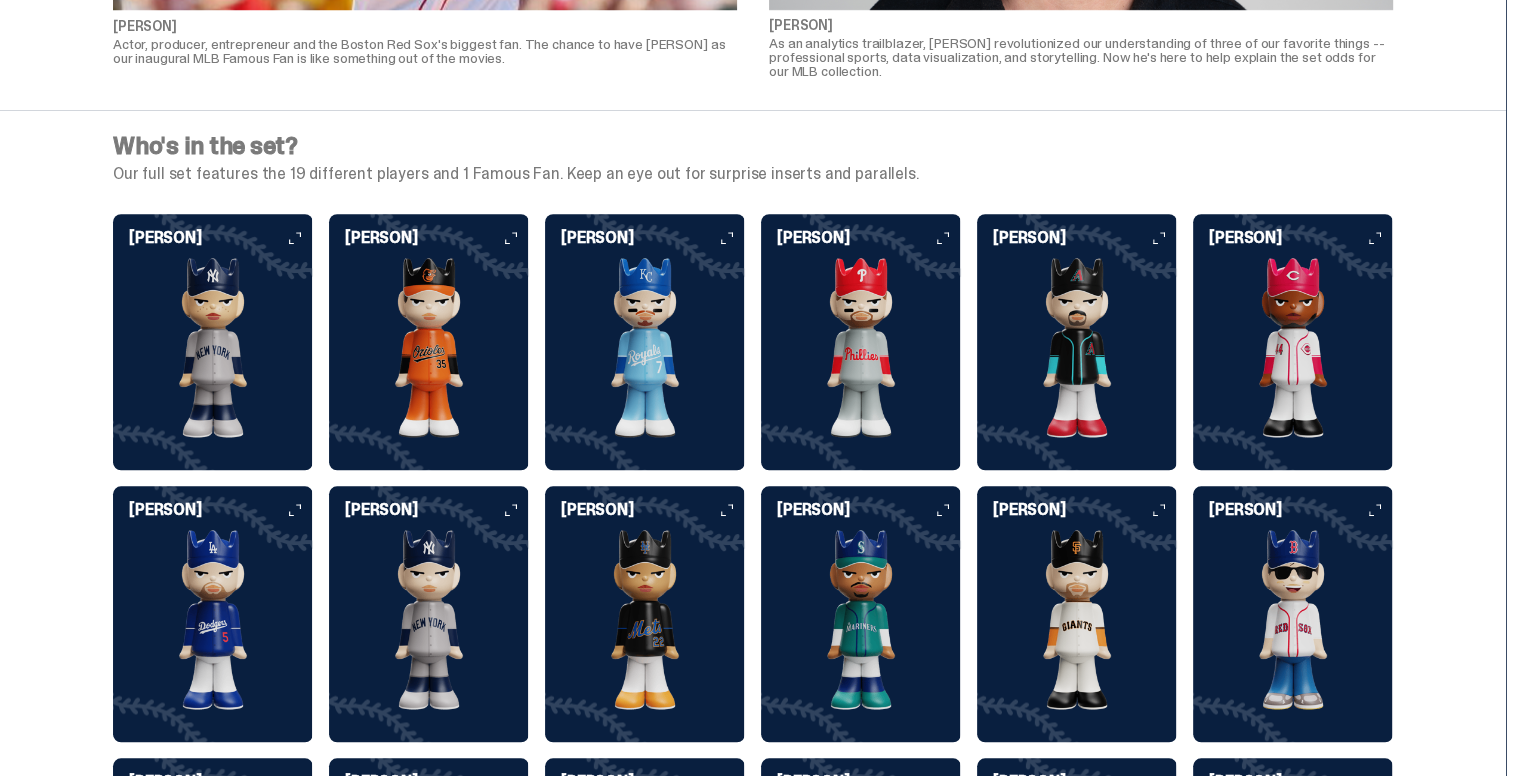click at bounding box center (429, 620) 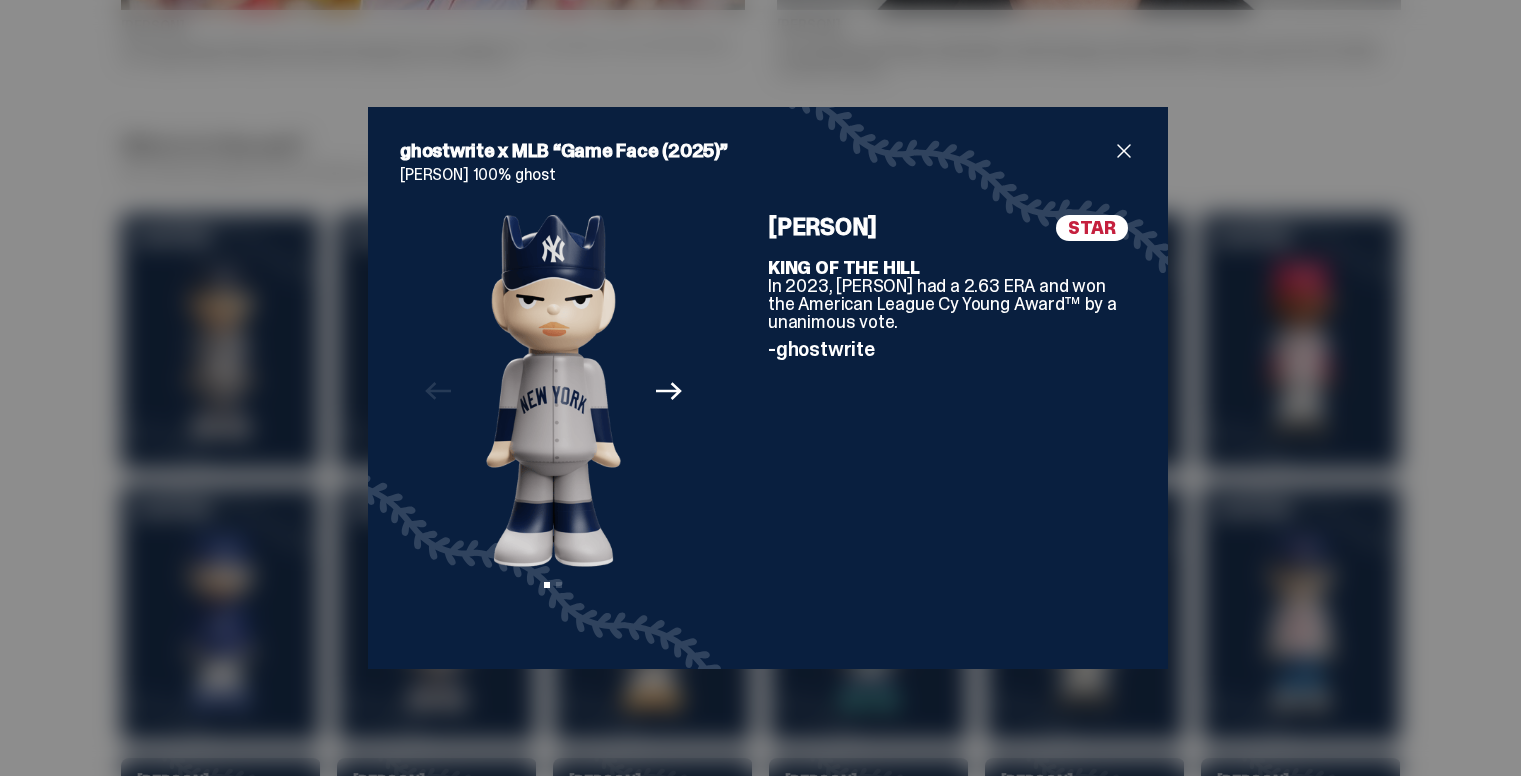 click on "Next" 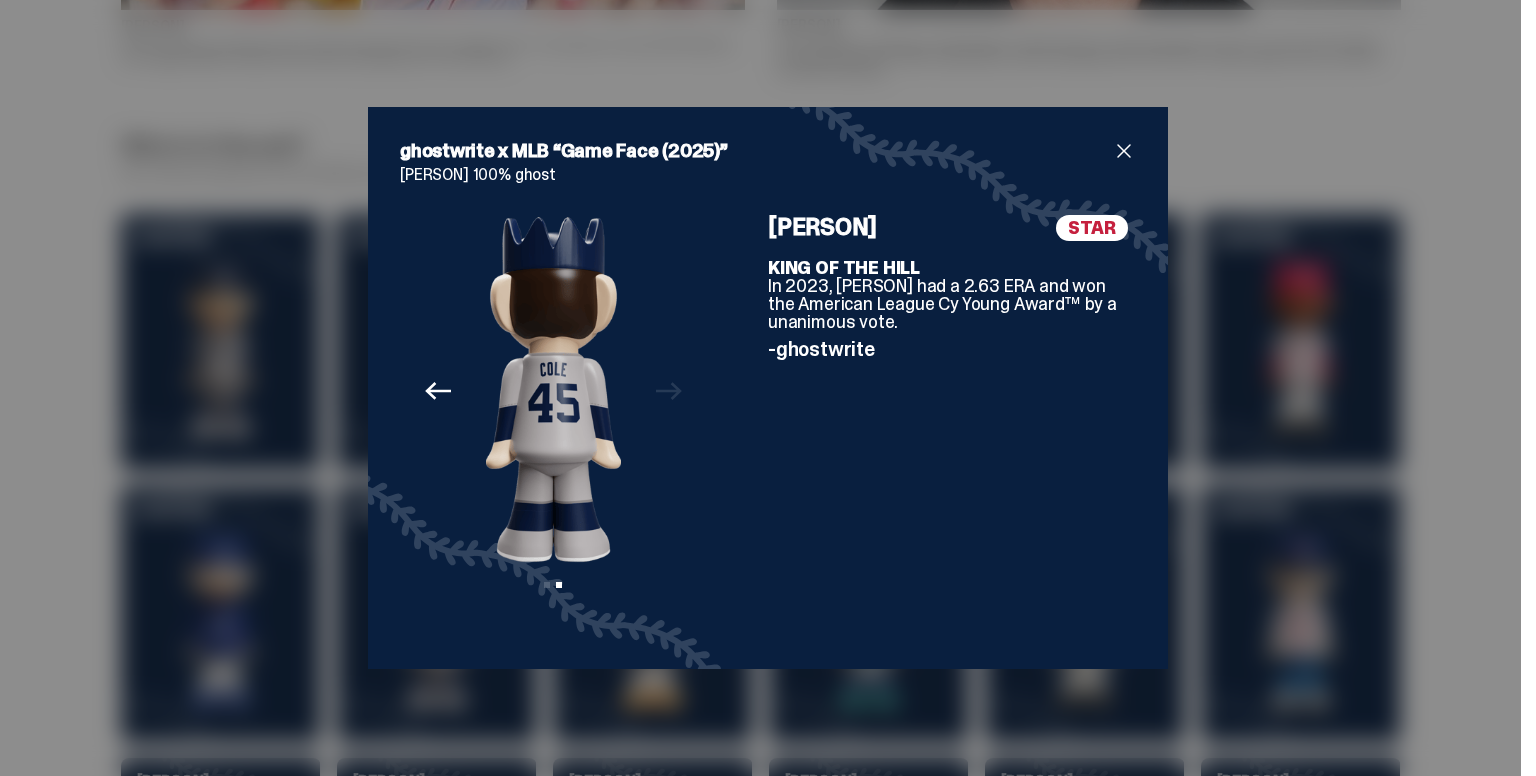 click on "ghostwrite x MLB “Game Face (2025)”
Gerrit Cole 100% ghost
Previous Next View slide 1 View slide 2
STAR
Gerrit Cole
KING OF THE HILL
In 2023, Cole had a 2.63 ERA and won the American League Cy Young Award™ by a unanimous vote.
-ghostwrite" at bounding box center [768, 388] 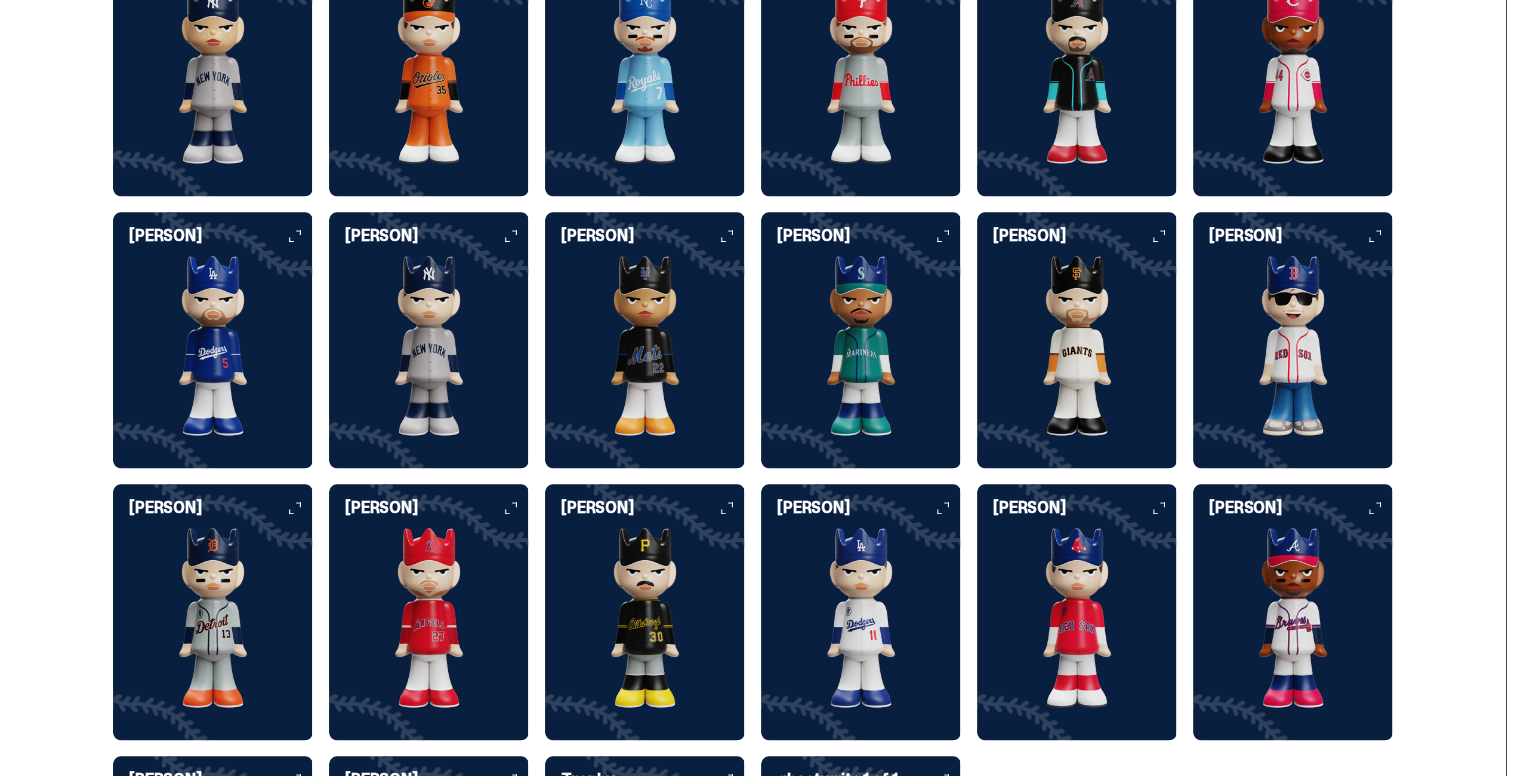 scroll, scrollTop: 2300, scrollLeft: 0, axis: vertical 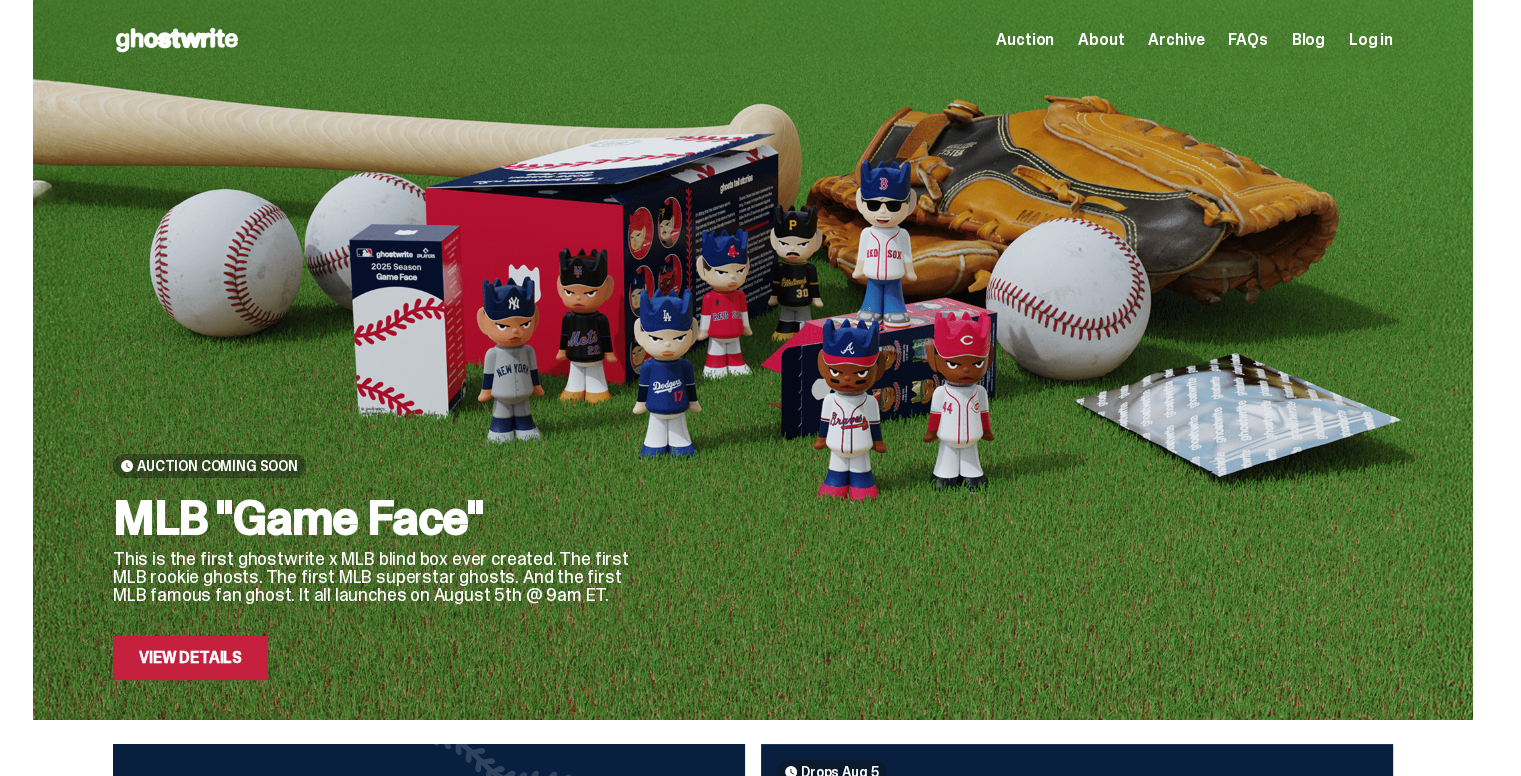 click on "View Details" at bounding box center [190, 658] 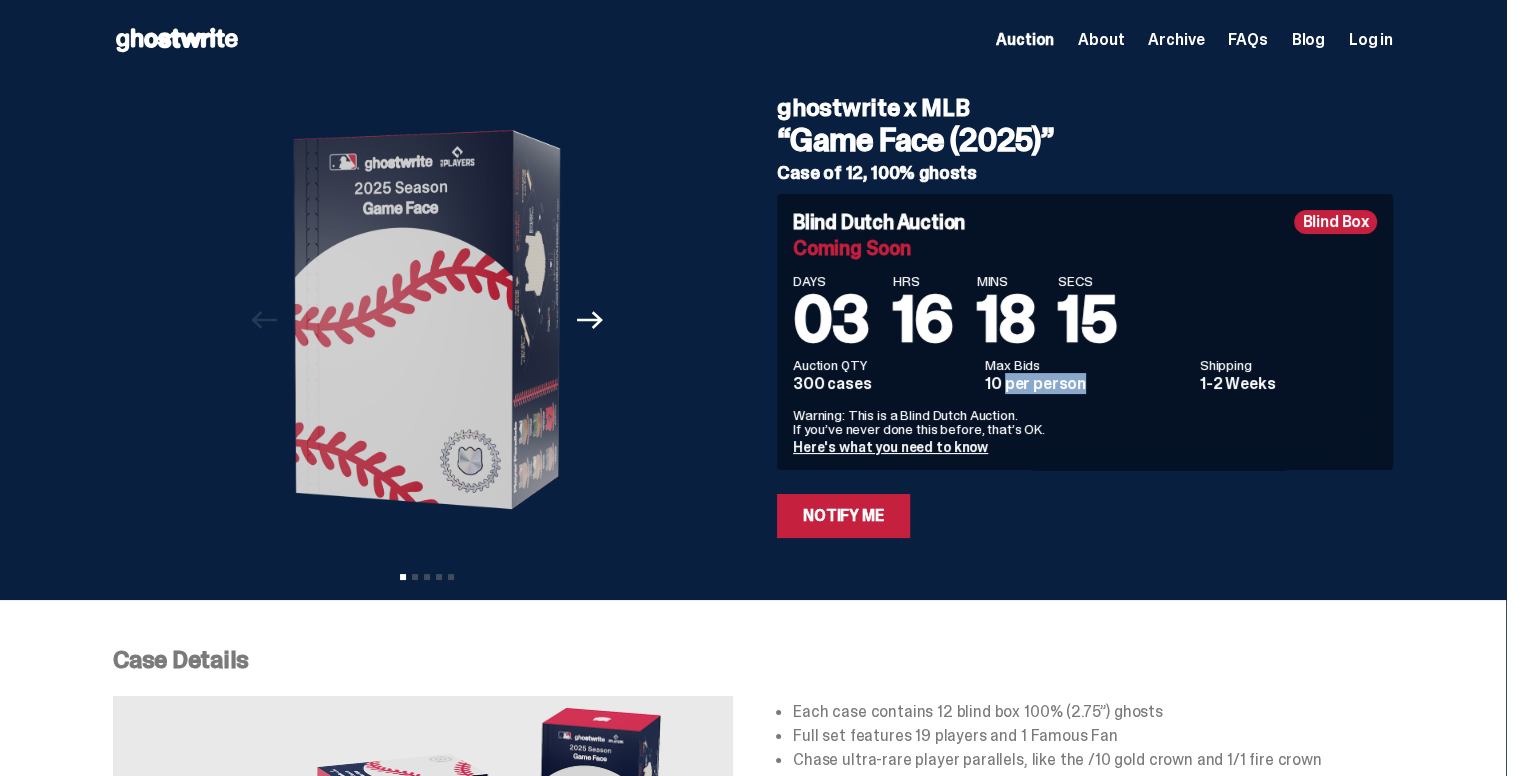 drag, startPoint x: 1010, startPoint y: 386, endPoint x: 1109, endPoint y: 381, distance: 99.12618 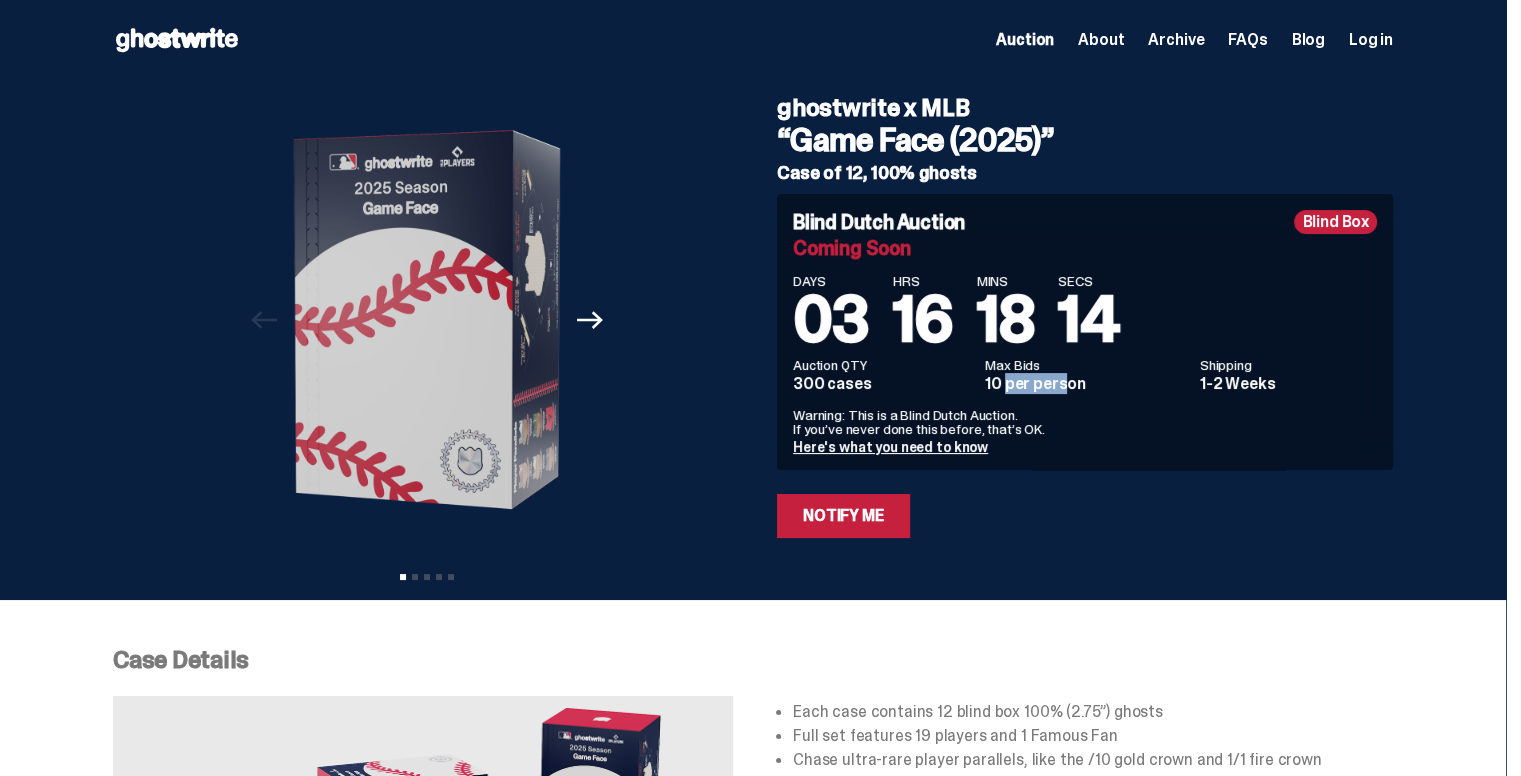 drag, startPoint x: 1011, startPoint y: 395, endPoint x: 1074, endPoint y: 395, distance: 63 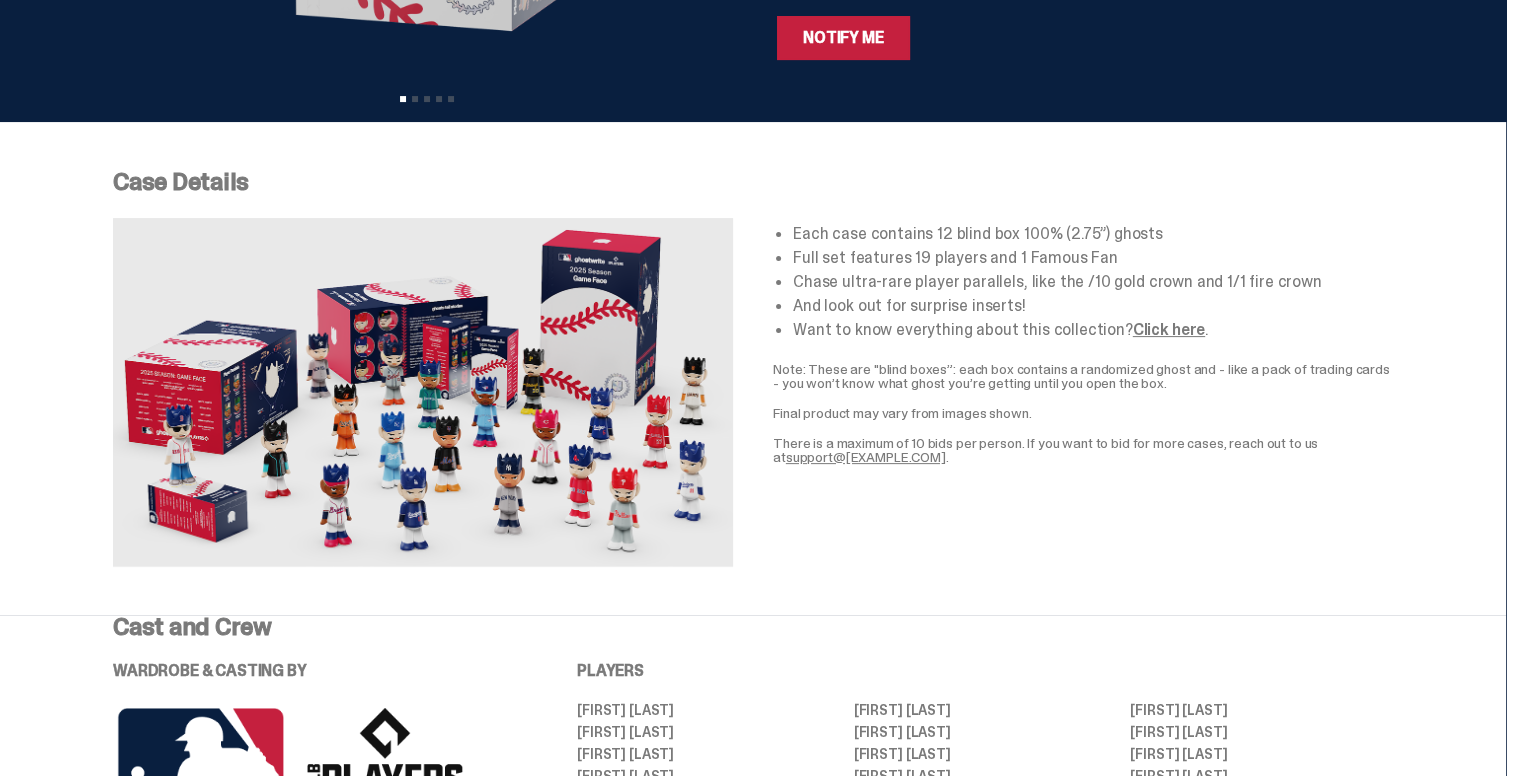 scroll, scrollTop: 500, scrollLeft: 0, axis: vertical 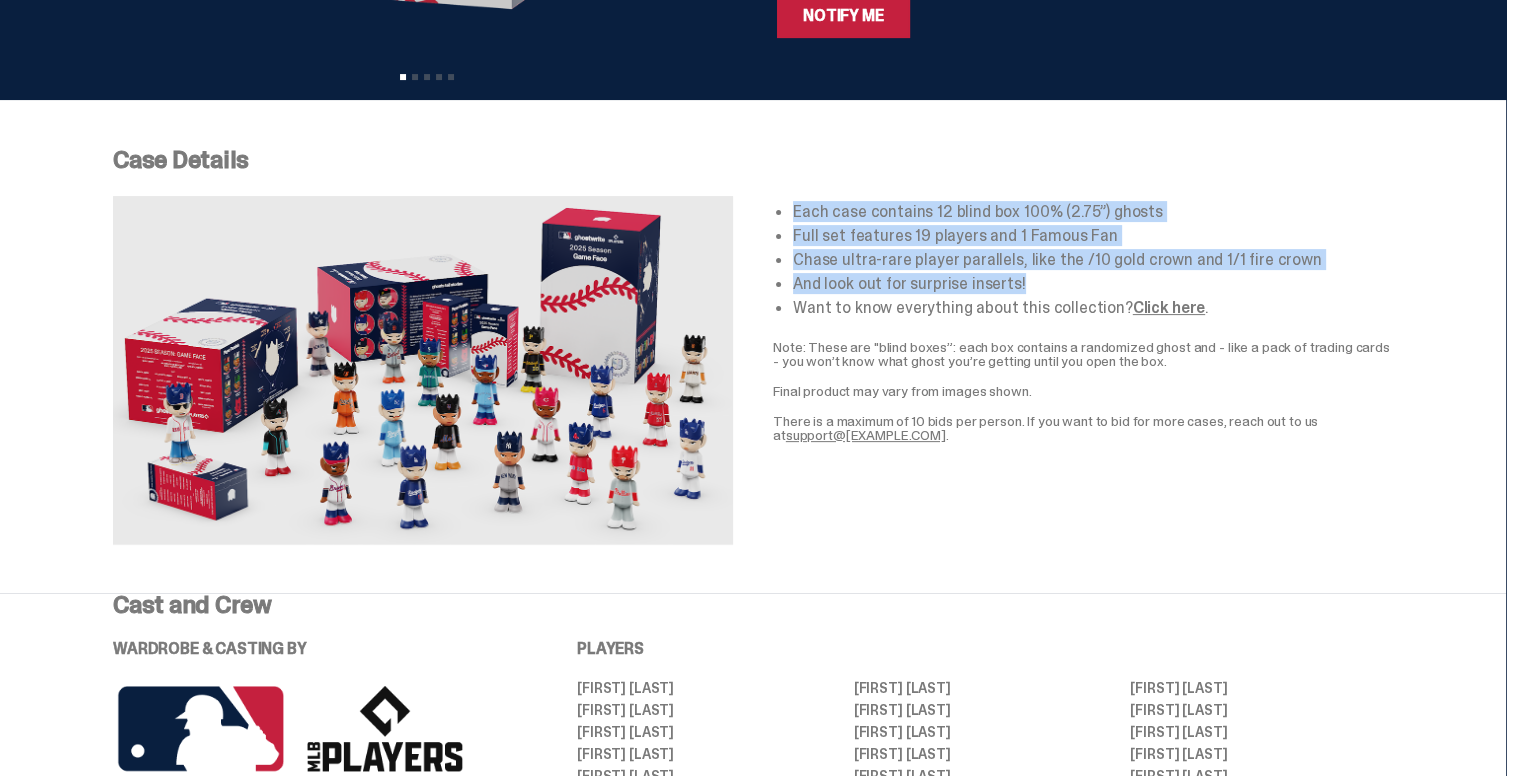 drag, startPoint x: 799, startPoint y: 209, endPoint x: 1067, endPoint y: 281, distance: 277.50314 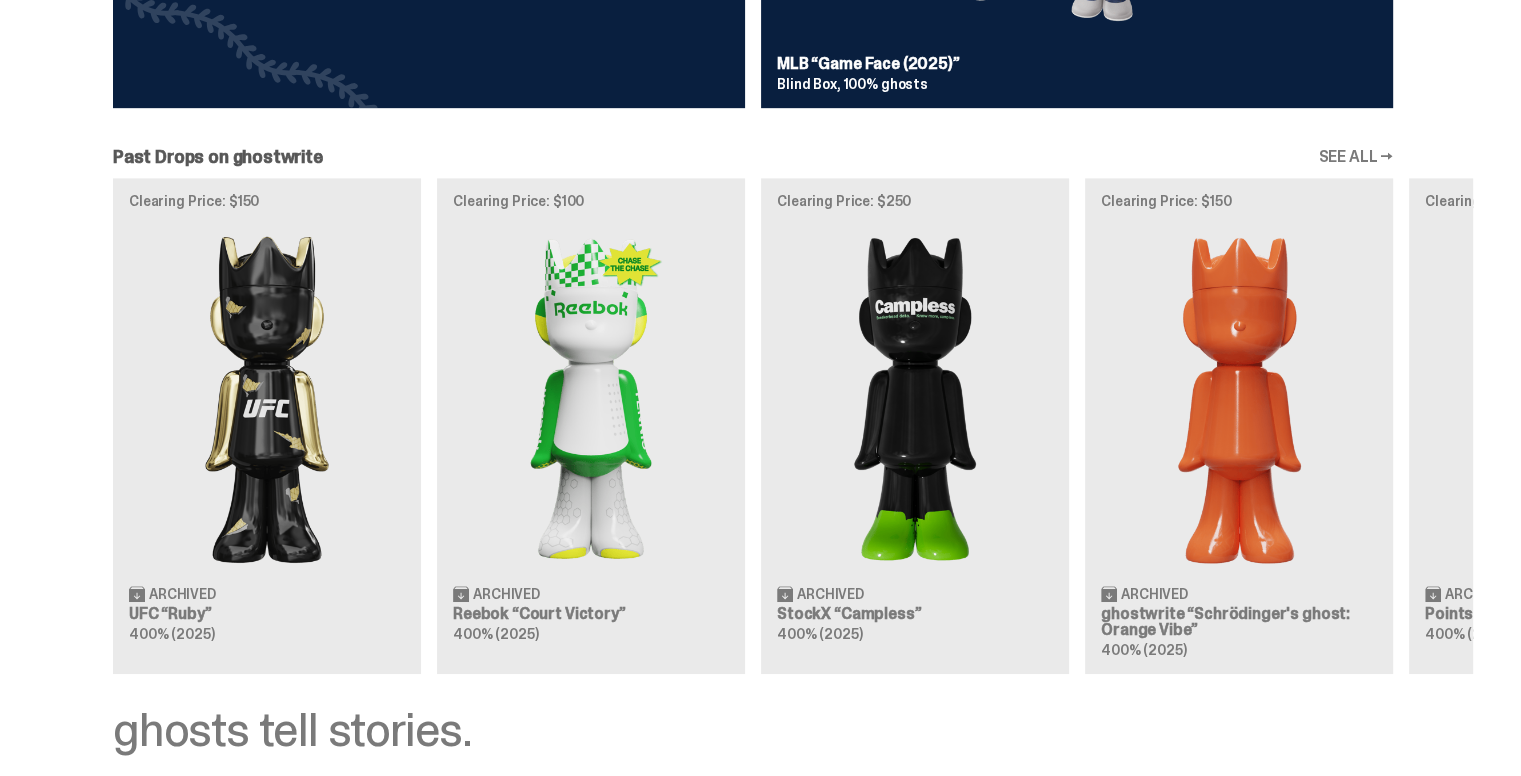 scroll, scrollTop: 1100, scrollLeft: 0, axis: vertical 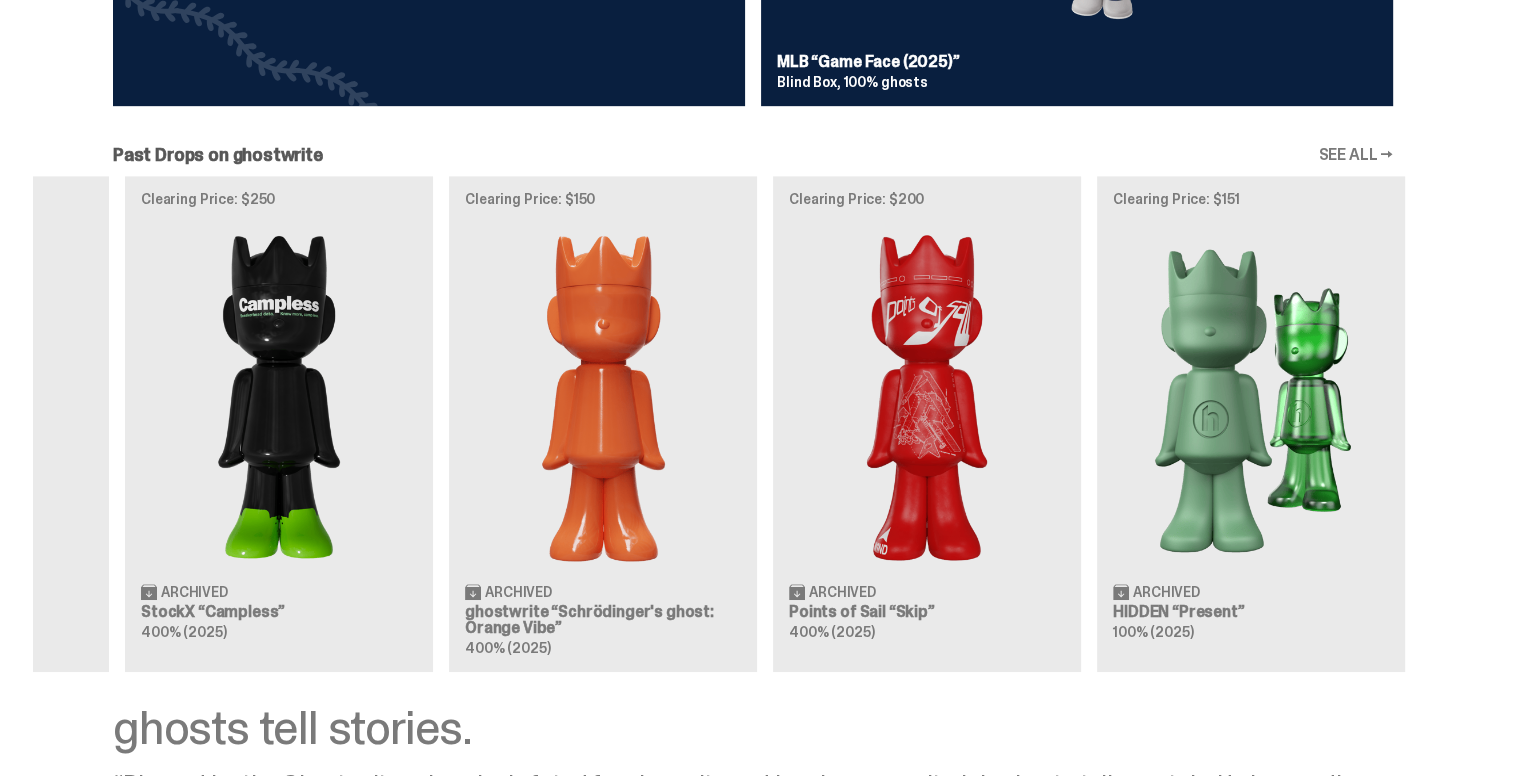 click on "Clearing Price: $150
Archived
UFC “Ruby”
400%
([YEAR])
Clearing Price: $100
Archived
Reebok “Court Victory”
400%
([YEAR])
Clearing Price: $250
Archived
StockX “Campless”
400%
([YEAR])
Clearing Price: $150
Archived
ghostwrite “Schrödinger's ghost: Orange Vibe”
400%
([YEAR])" at bounding box center [753, 424] 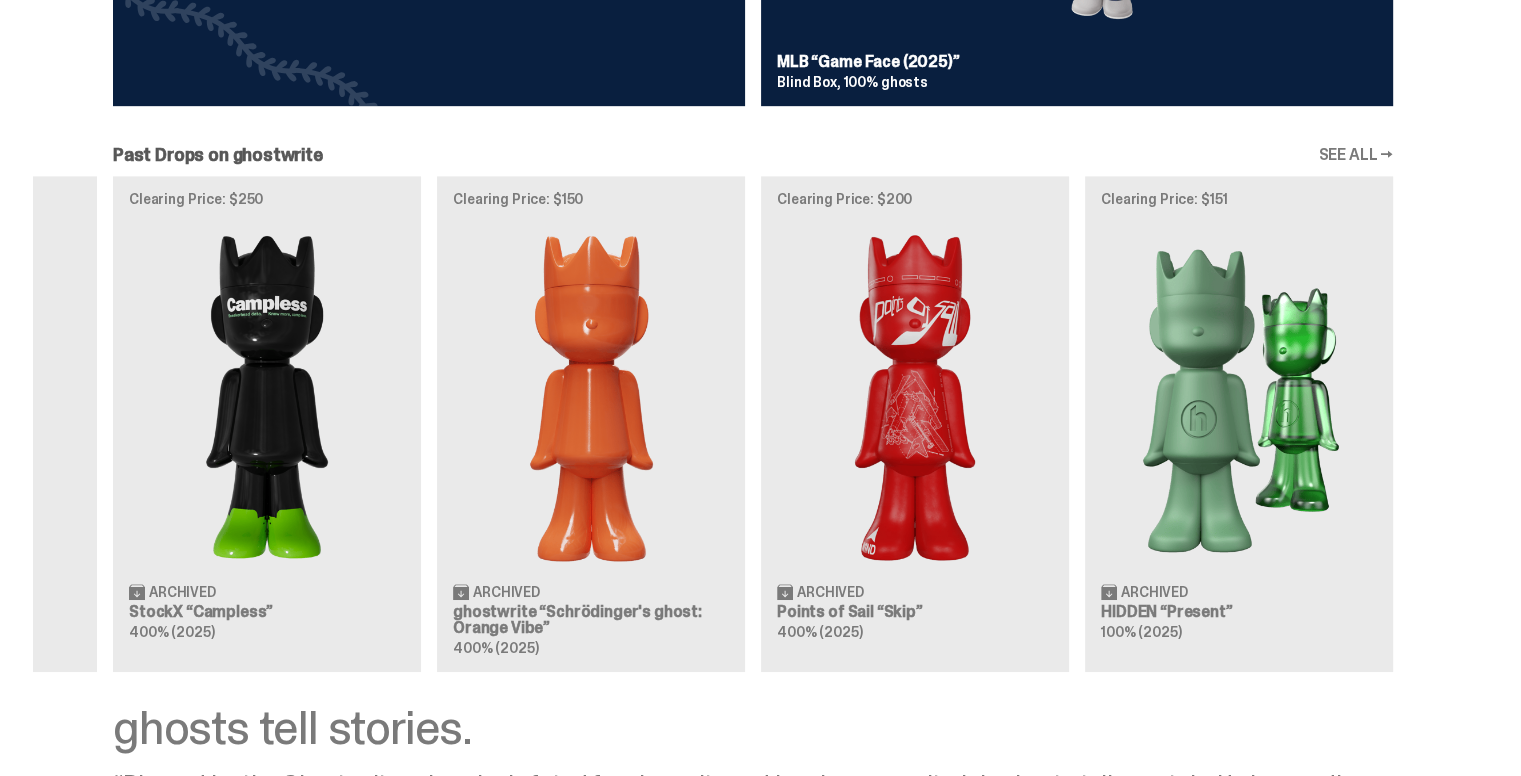 click on "Clearing Price: $150
Archived
UFC “Ruby”
400%
([YEAR])
Clearing Price: $100
Archived
Reebok “Court Victory”
400%
([YEAR])
Clearing Price: $250
Archived
StockX “Campless”
400%
([YEAR])
Clearing Price: $150
Archived
ghostwrite “Schrödinger's ghost: Orange Vibe”
400%
([YEAR])" at bounding box center (753, 424) 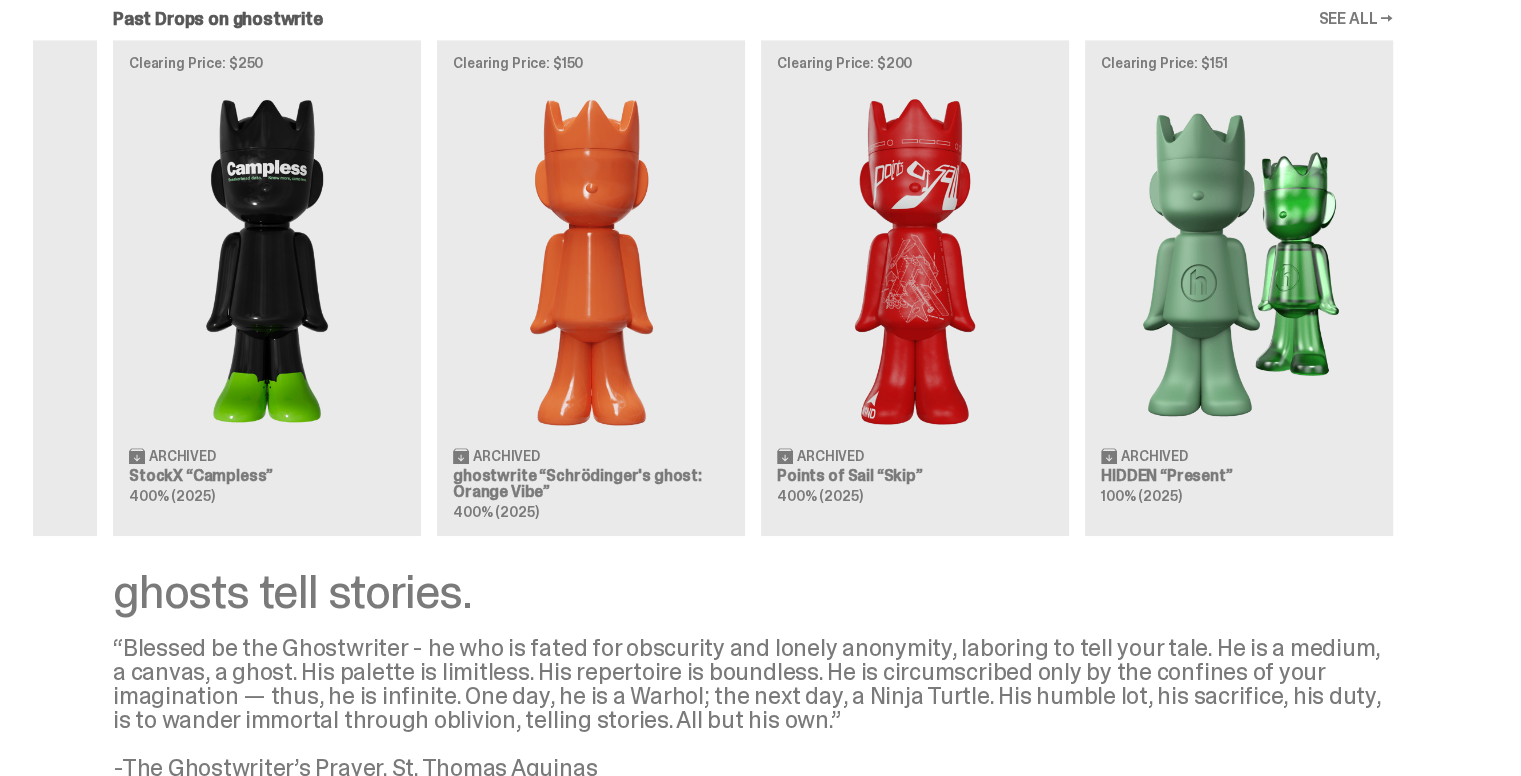 scroll, scrollTop: 912, scrollLeft: 0, axis: vertical 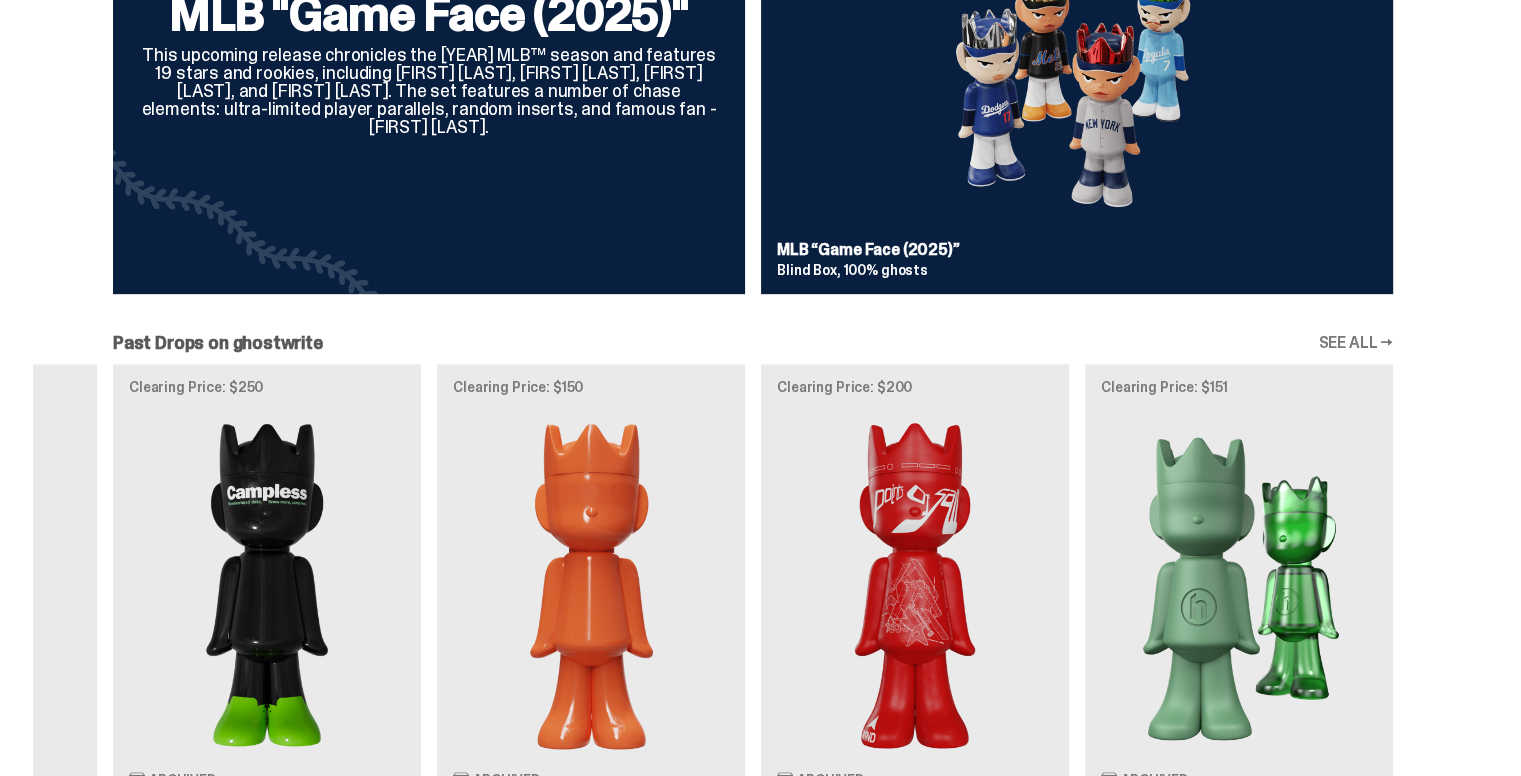 click on "SEE ALL →" at bounding box center (1355, 343) 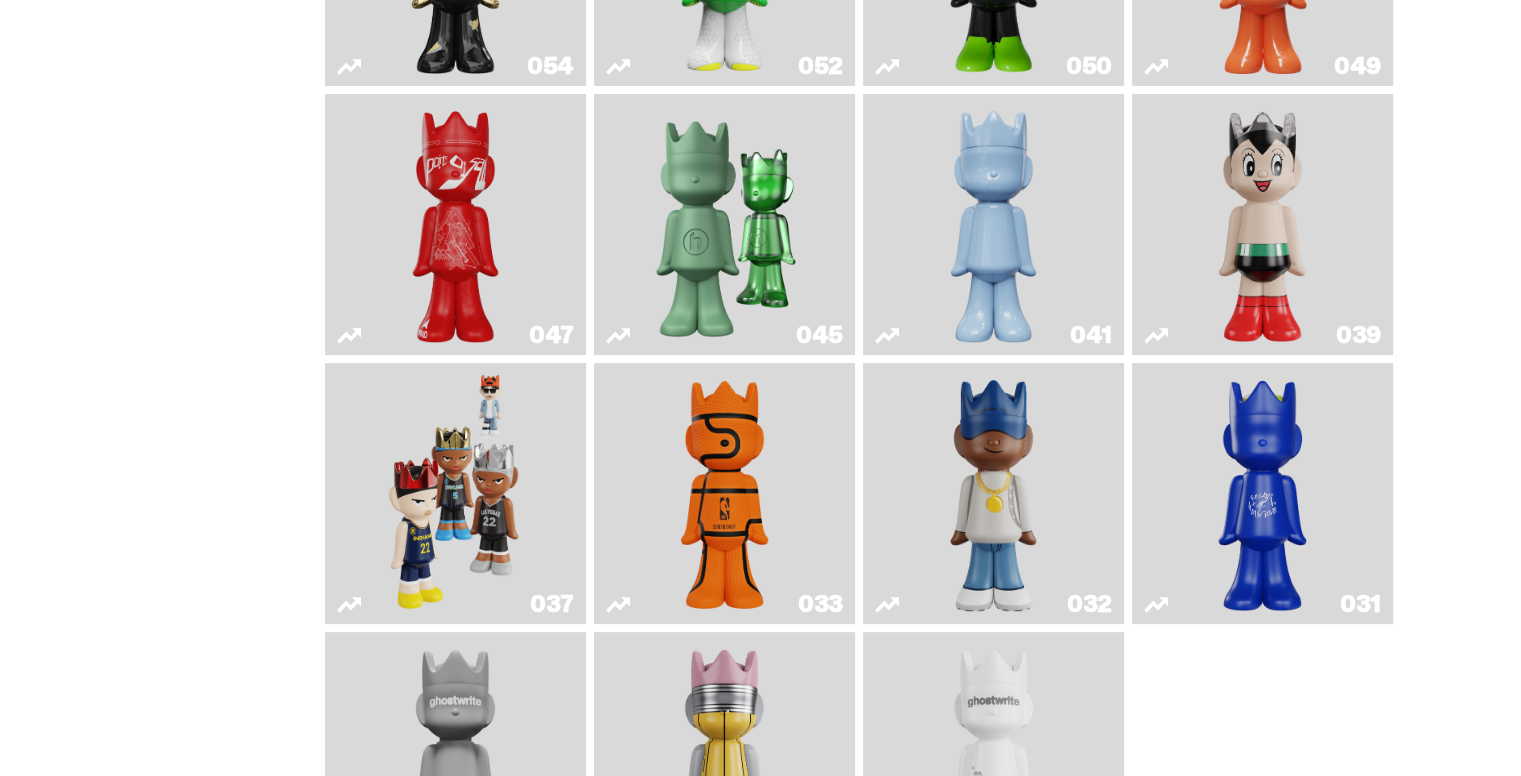 scroll, scrollTop: 360, scrollLeft: 0, axis: vertical 